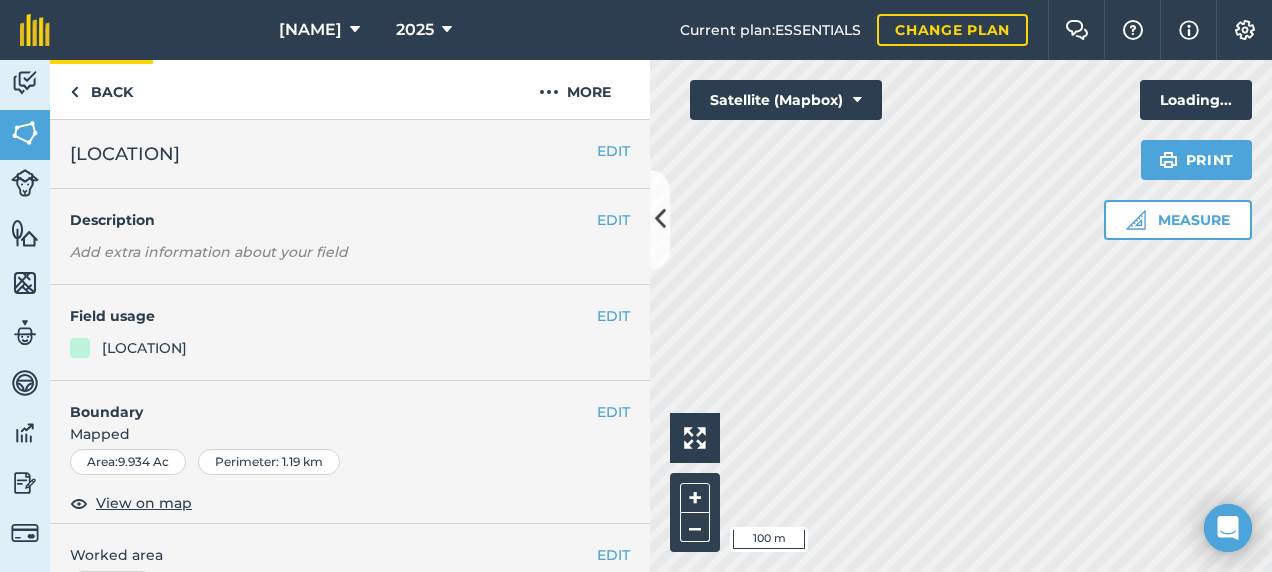 scroll, scrollTop: 0, scrollLeft: 0, axis: both 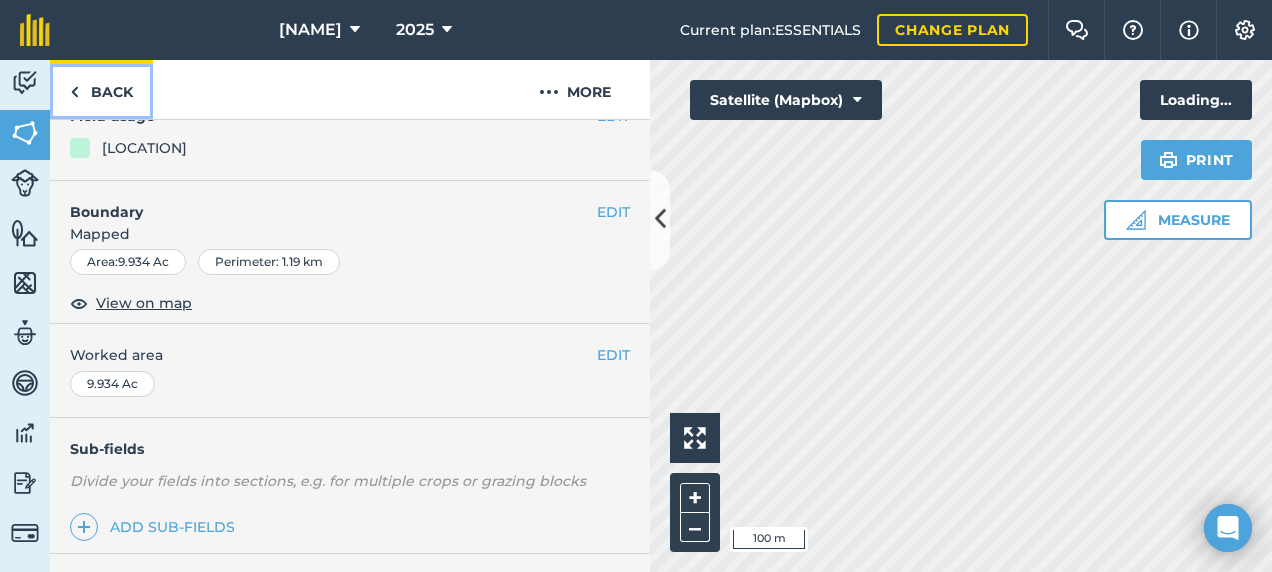 click on "Back" at bounding box center [101, 89] 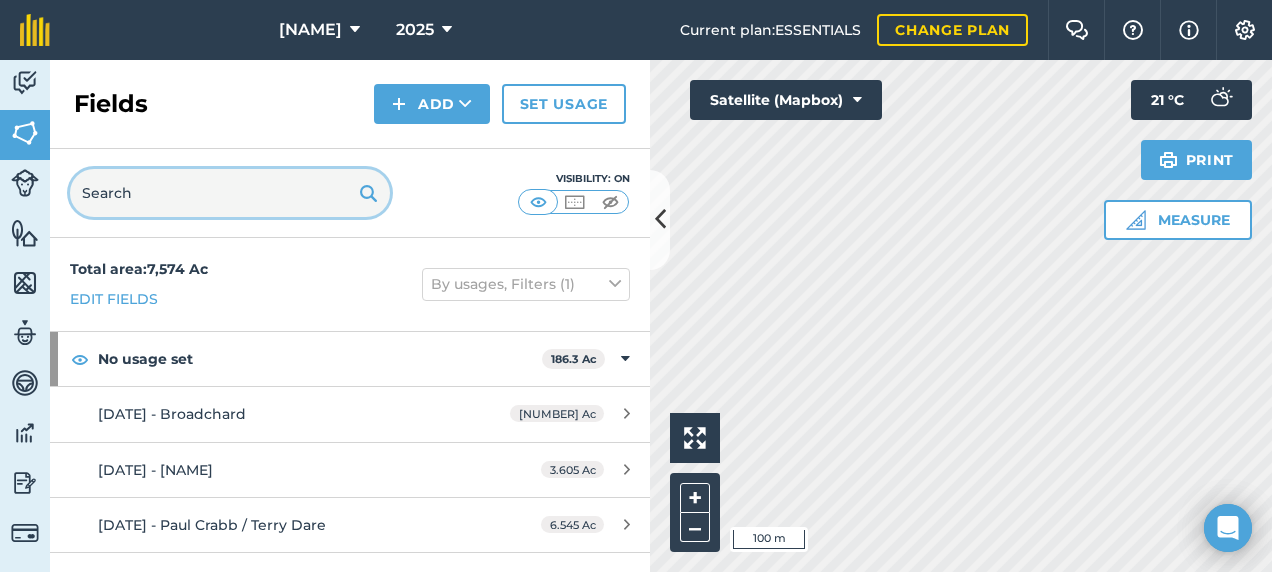 click at bounding box center [230, 193] 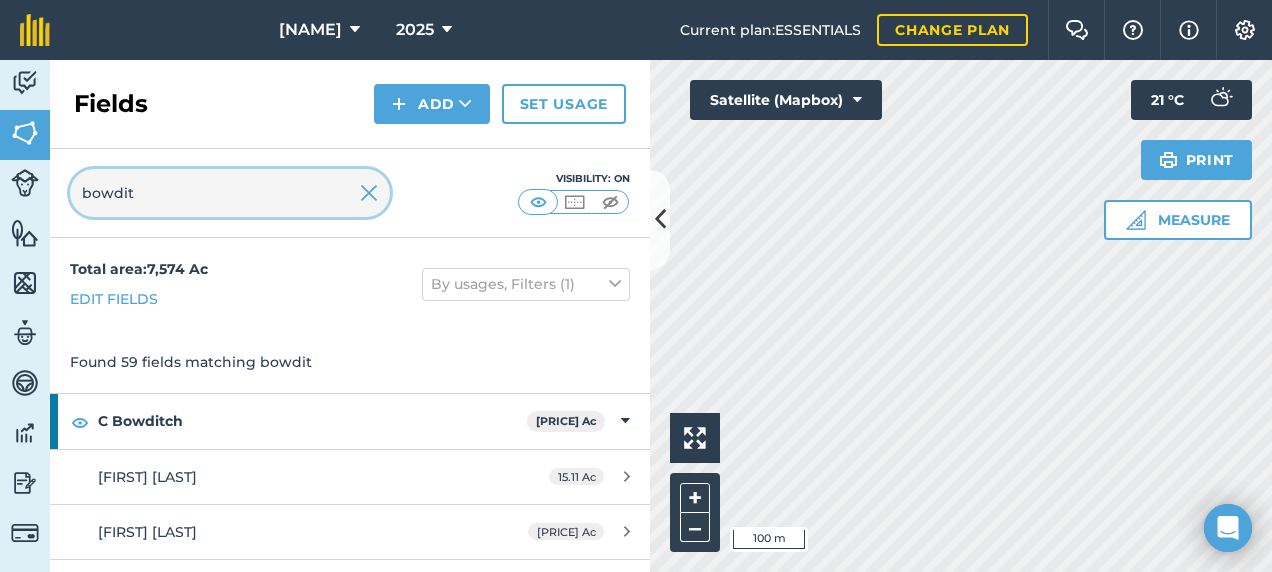 type on "bowdit" 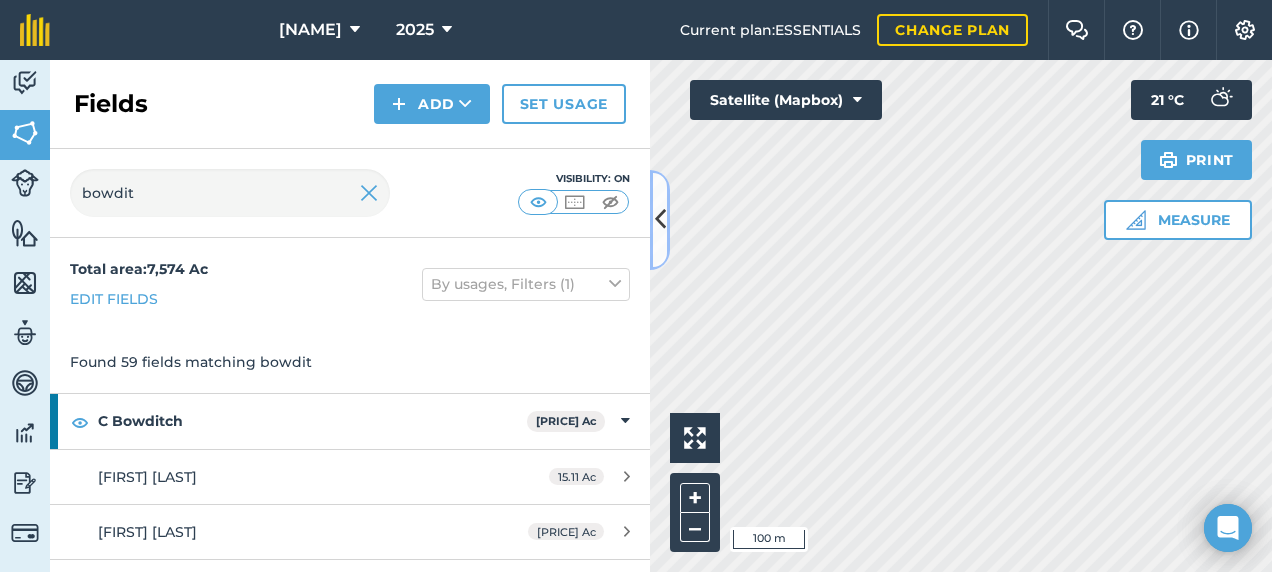 click at bounding box center (660, 219) 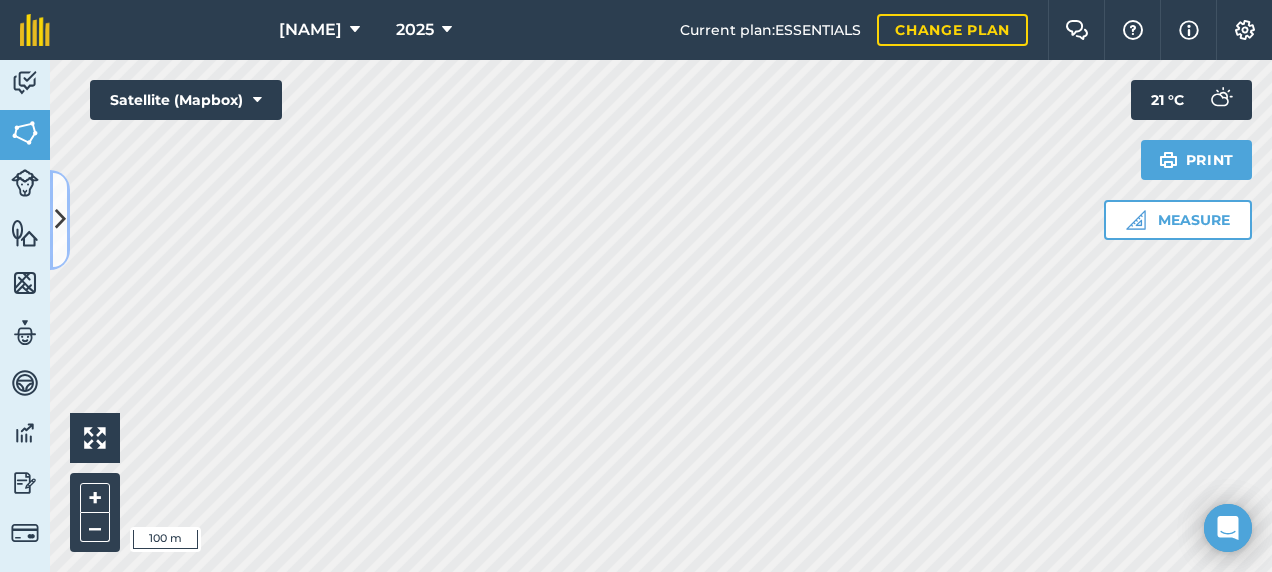 click at bounding box center [60, 220] 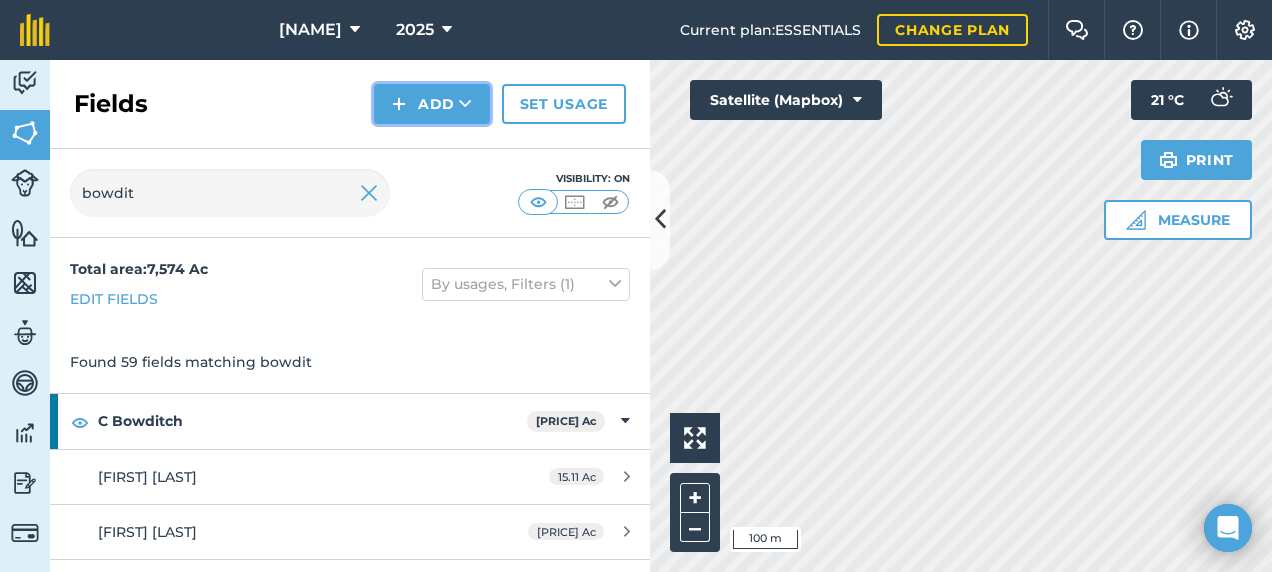 click on "Add" at bounding box center [432, 104] 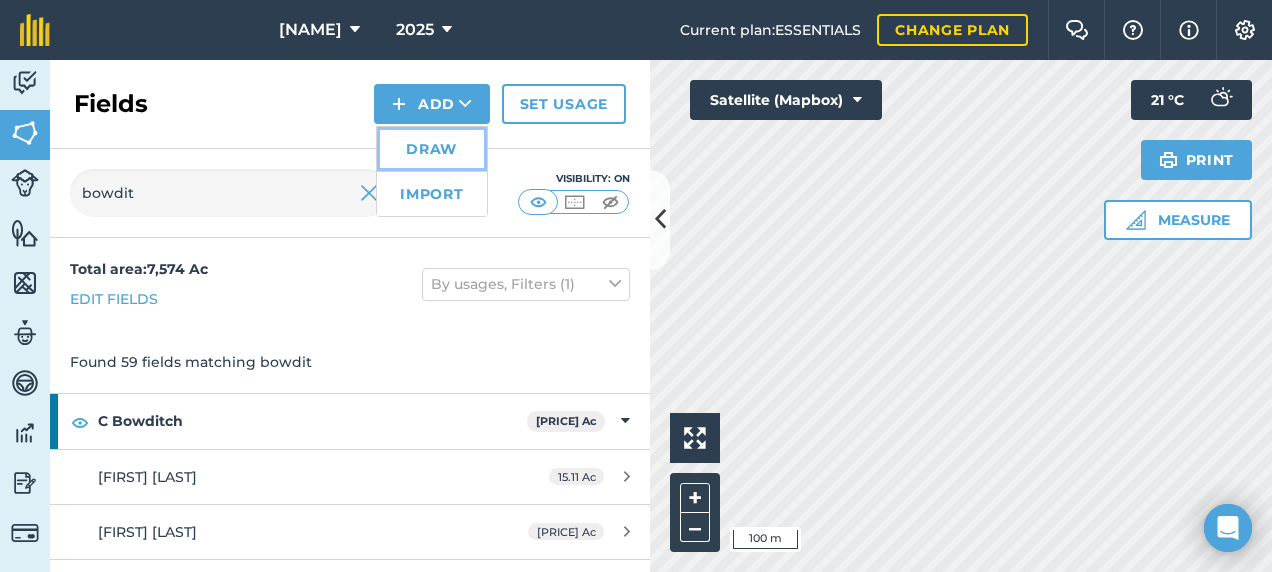 click on "Draw" at bounding box center [432, 149] 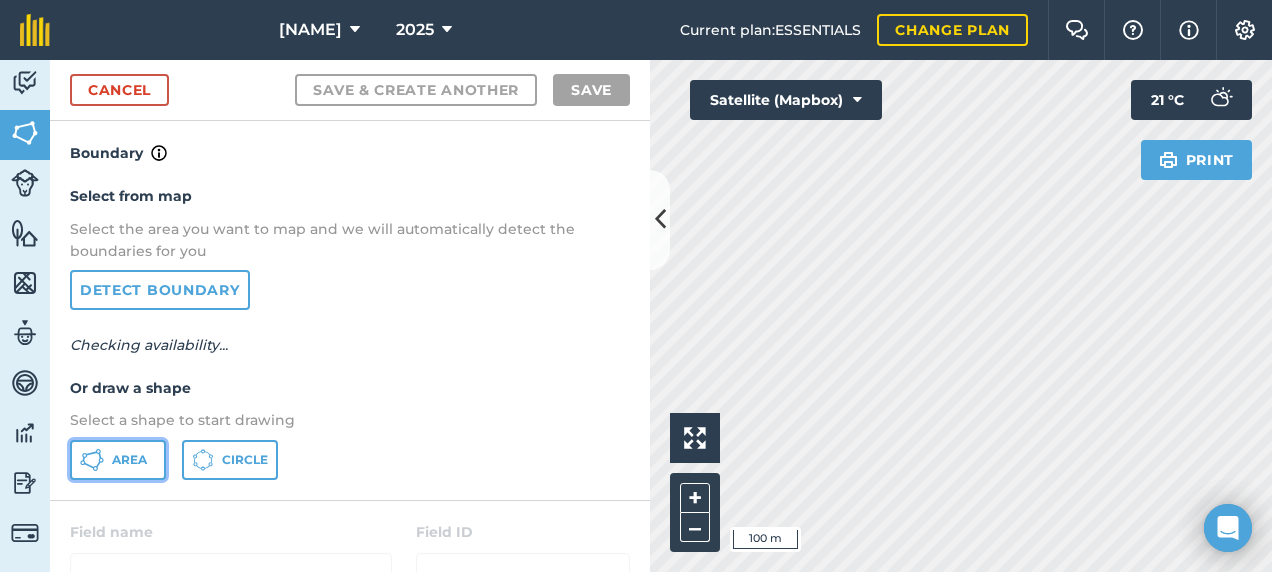 click on "Area" at bounding box center (129, 460) 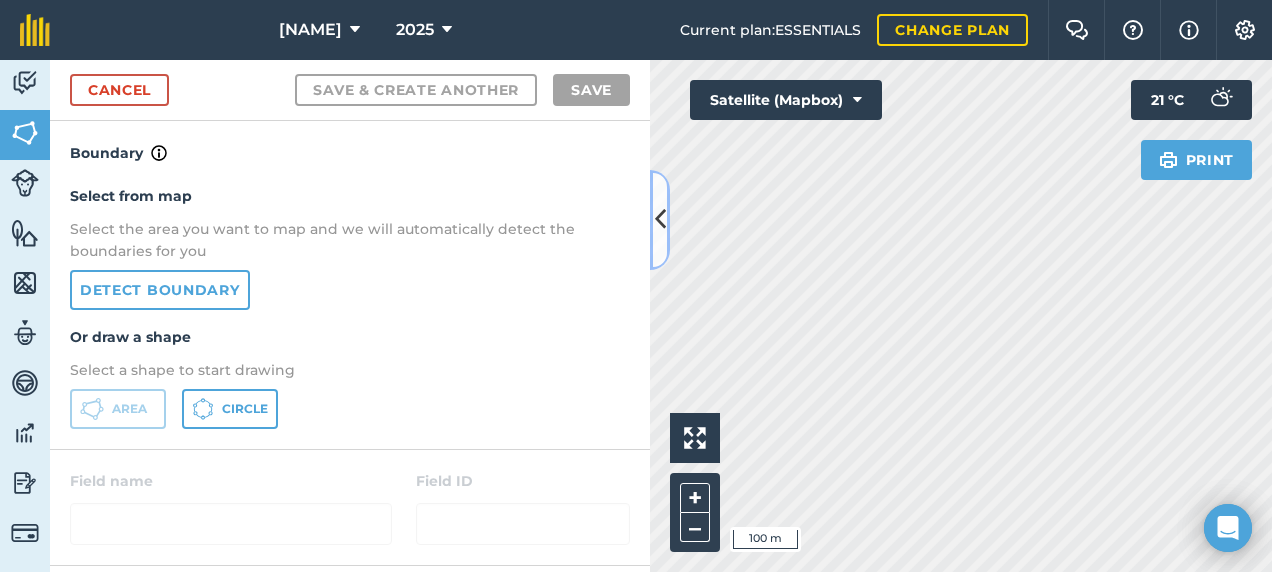 click at bounding box center (660, 220) 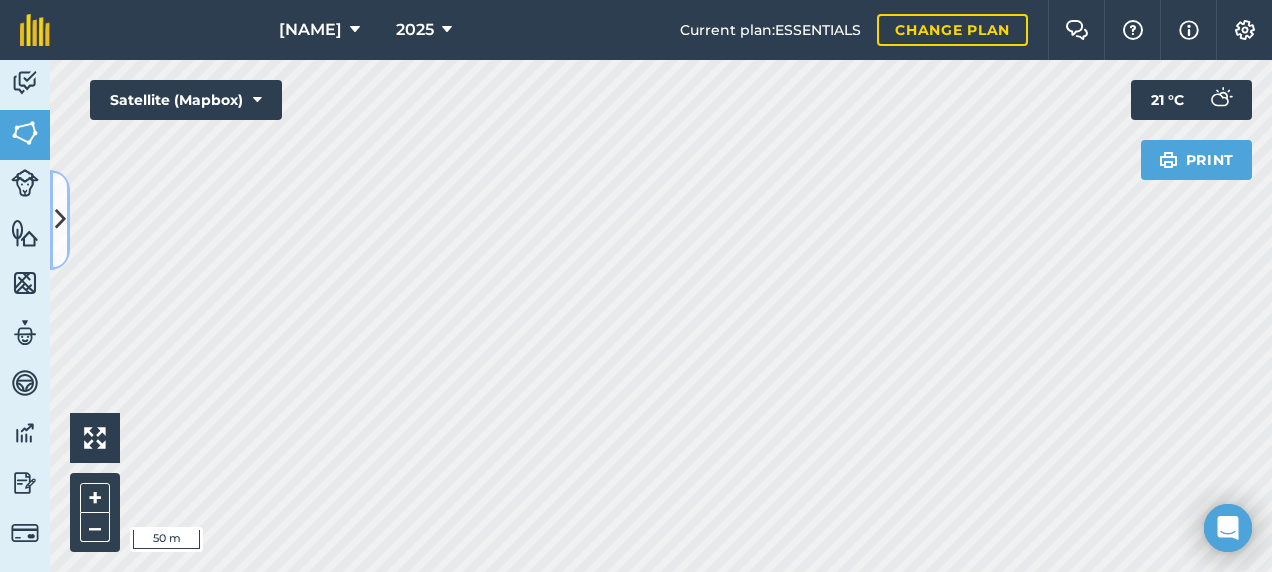 click at bounding box center [60, 219] 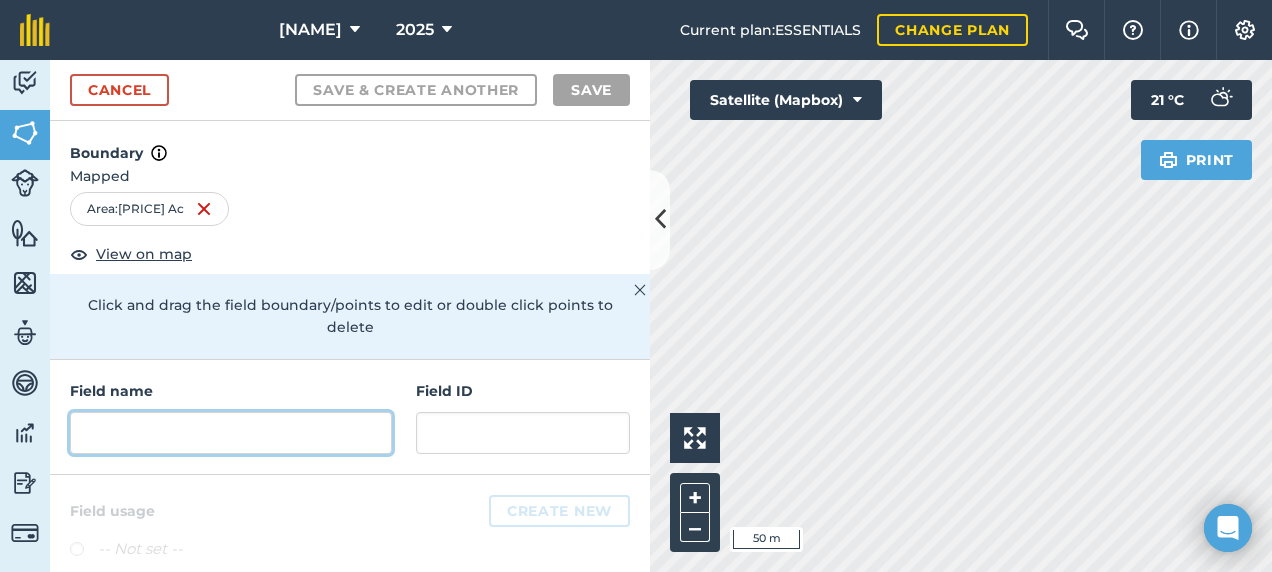 click at bounding box center [231, 433] 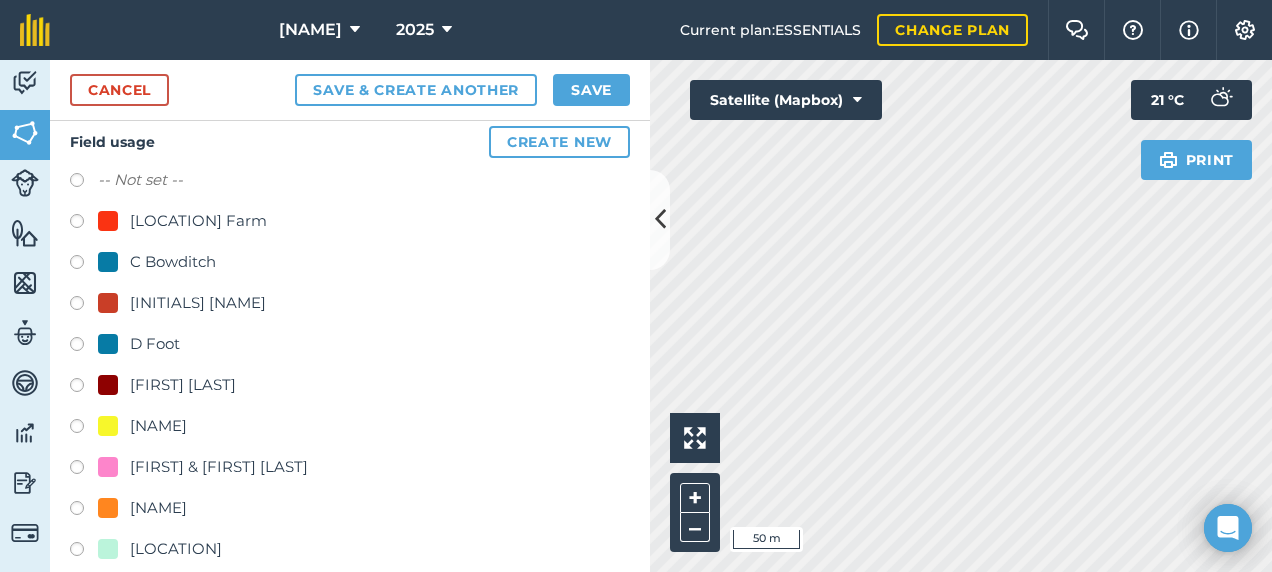 scroll, scrollTop: 400, scrollLeft: 0, axis: vertical 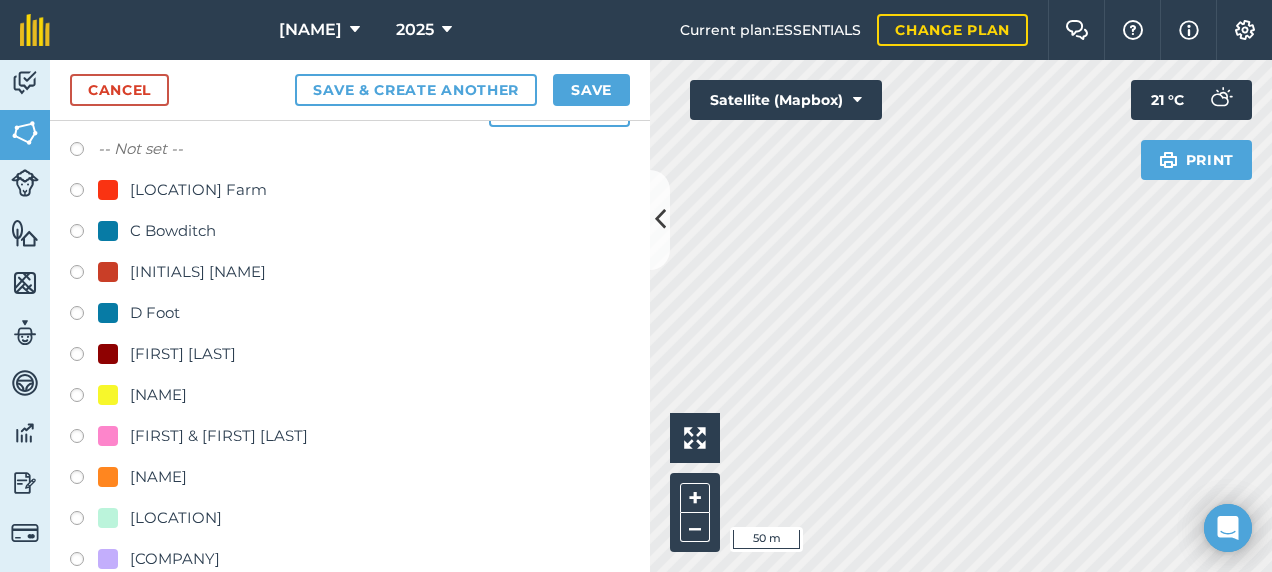 type on "J Bowditch" 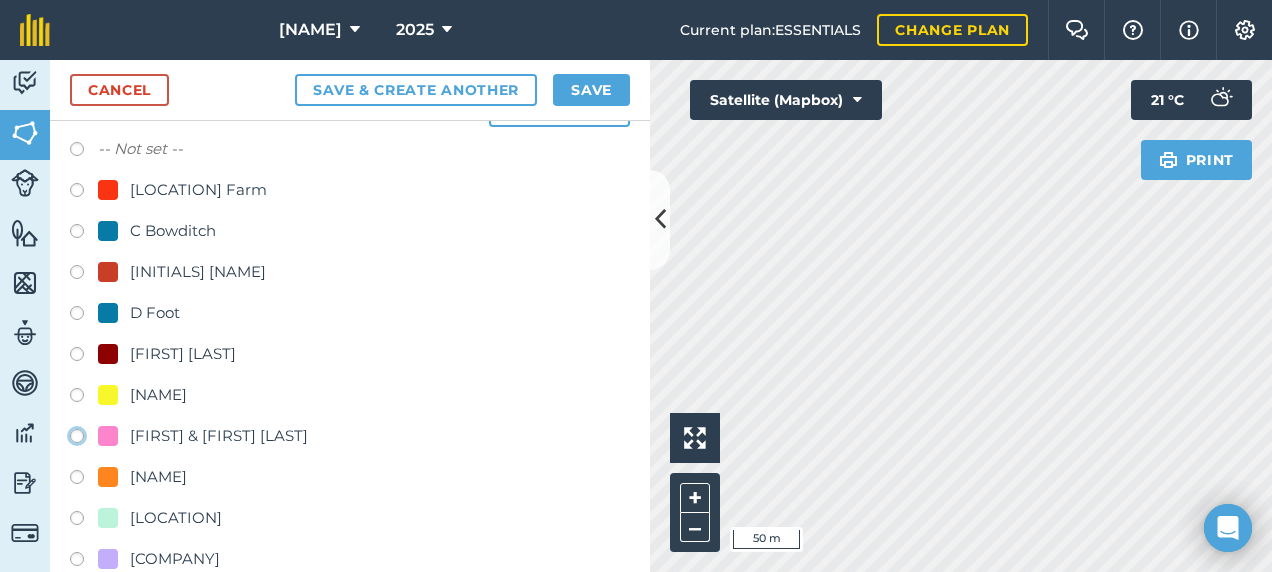 radio on "true" 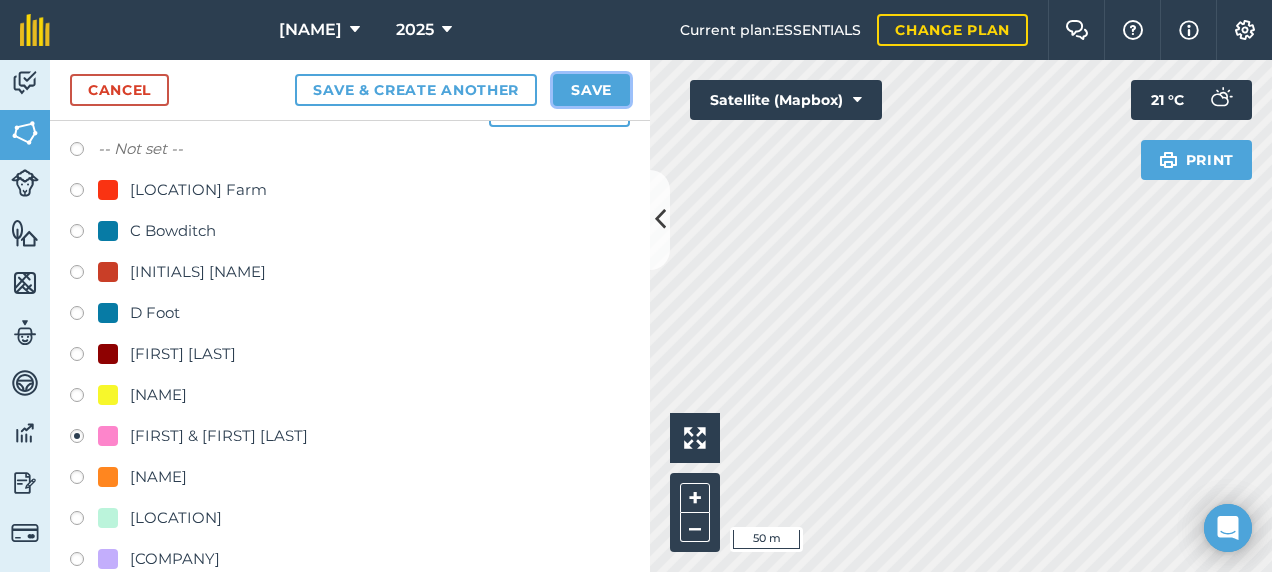 click on "Save" at bounding box center (591, 90) 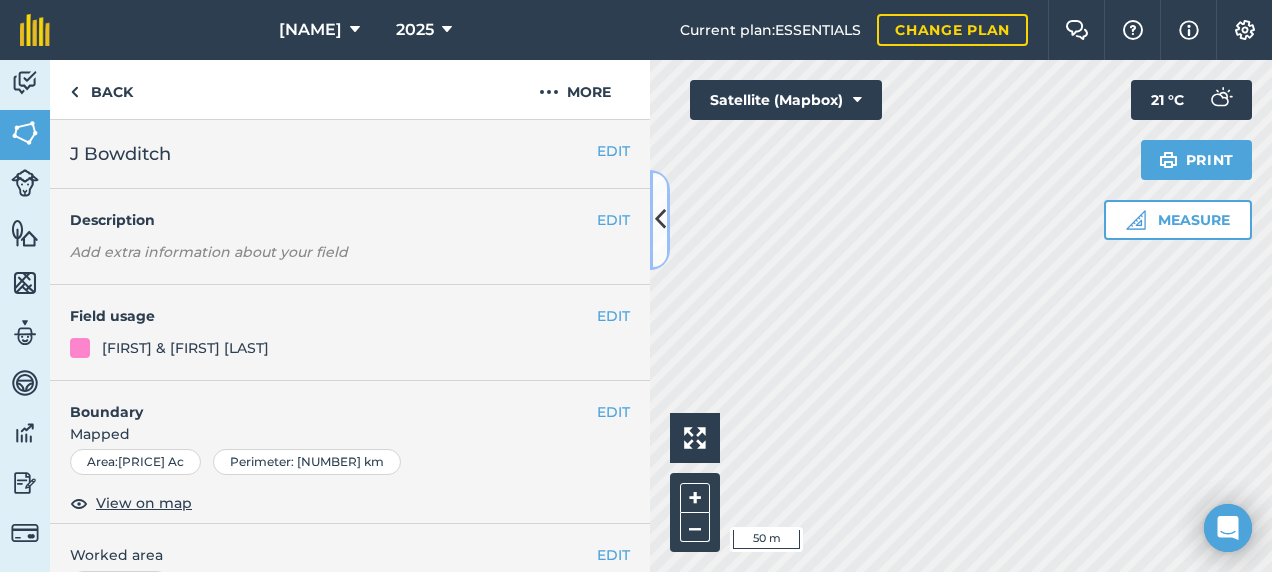 click at bounding box center [660, 220] 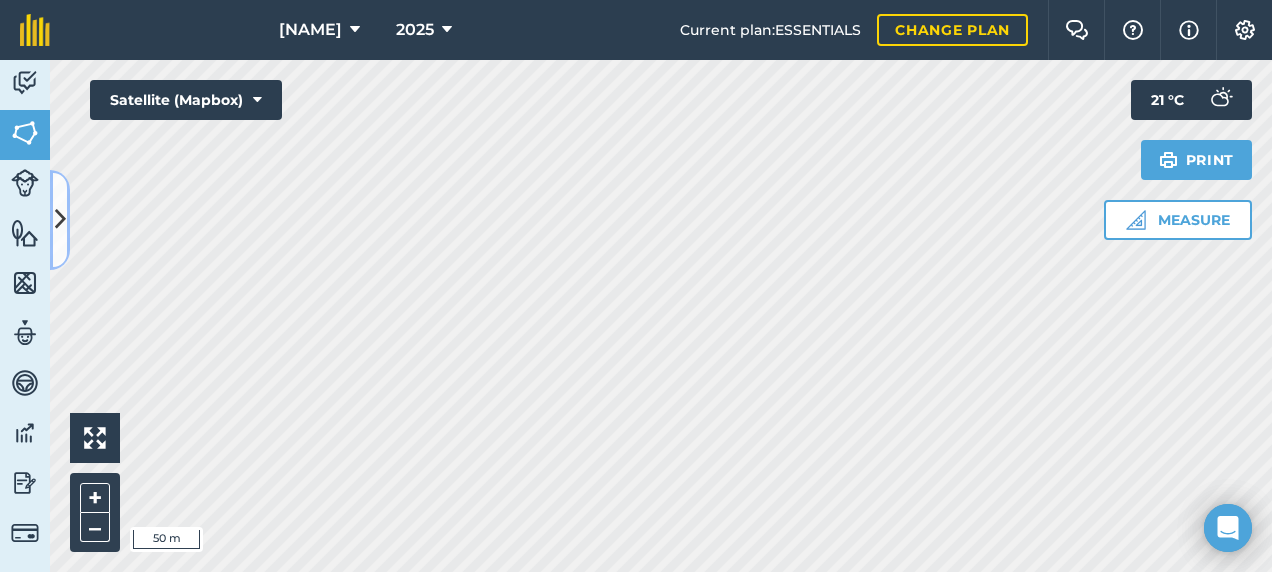 click at bounding box center [60, 219] 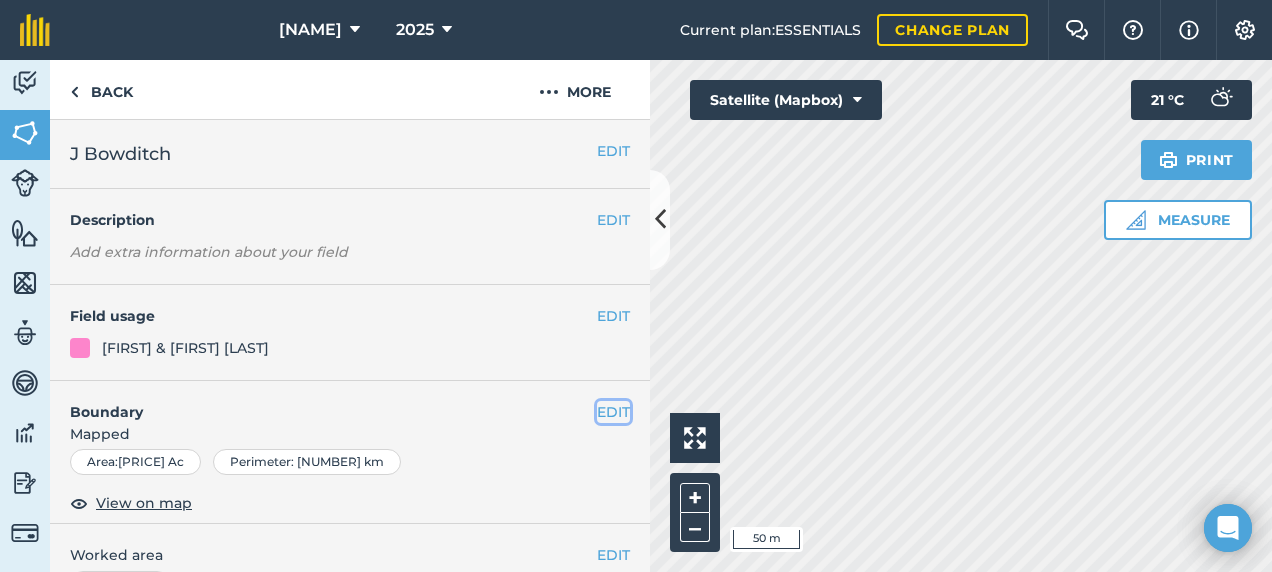 click on "EDIT" at bounding box center [613, 412] 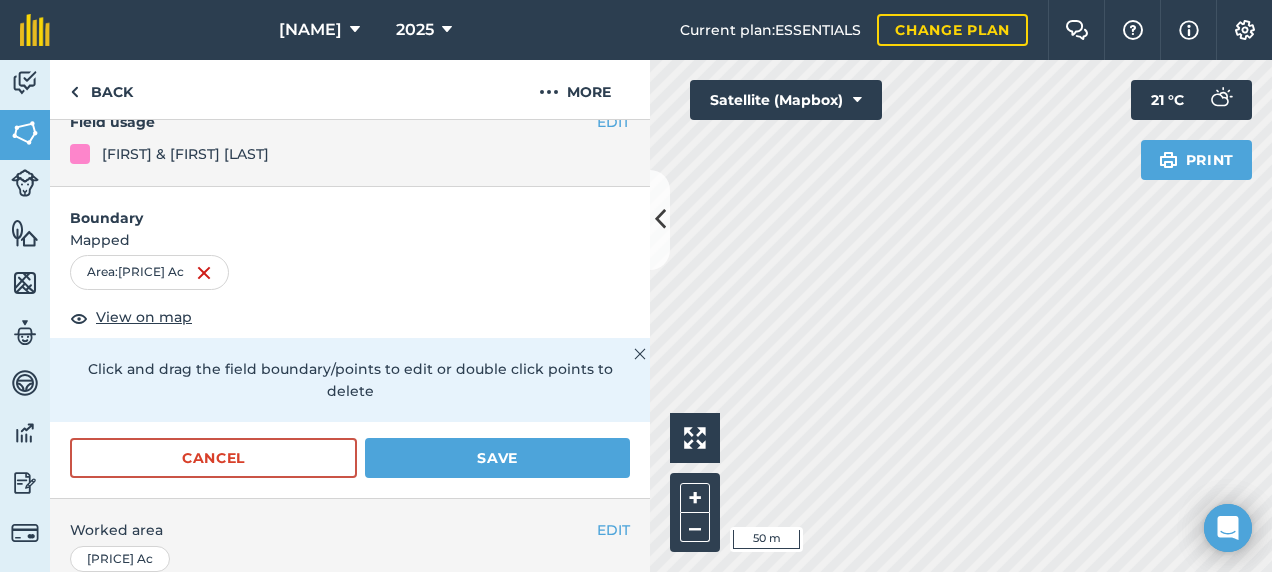 scroll, scrollTop: 500, scrollLeft: 0, axis: vertical 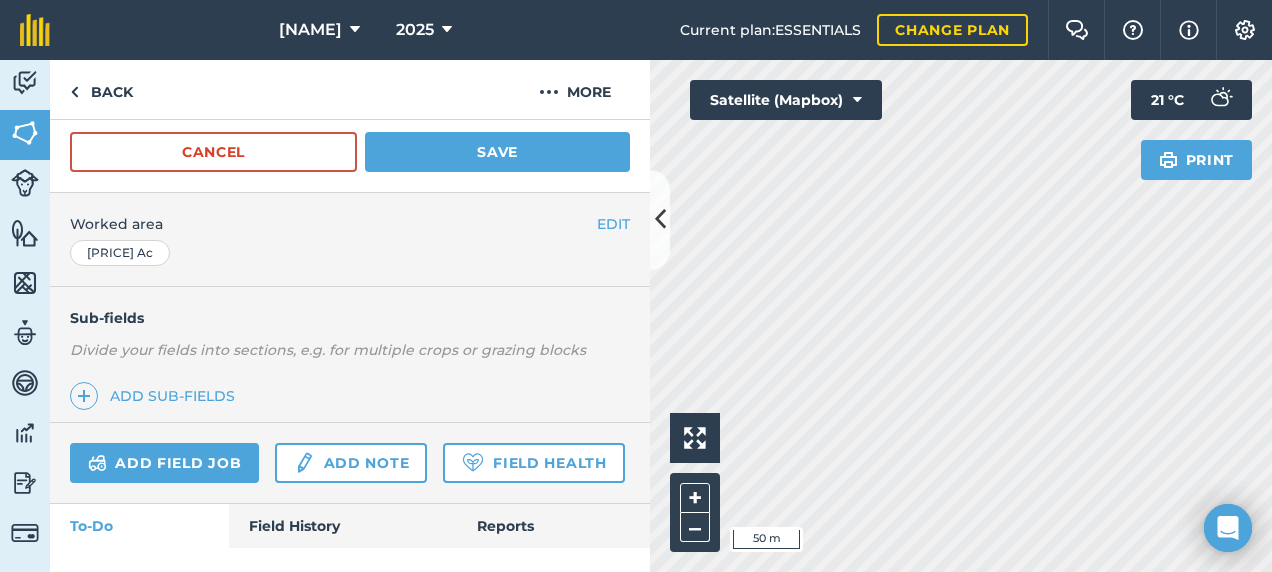 click on "[LOCATION] : [AREA] Ac [ACTION] [ACTION] [ACTION] [ACTION]" at bounding box center [350, 37] 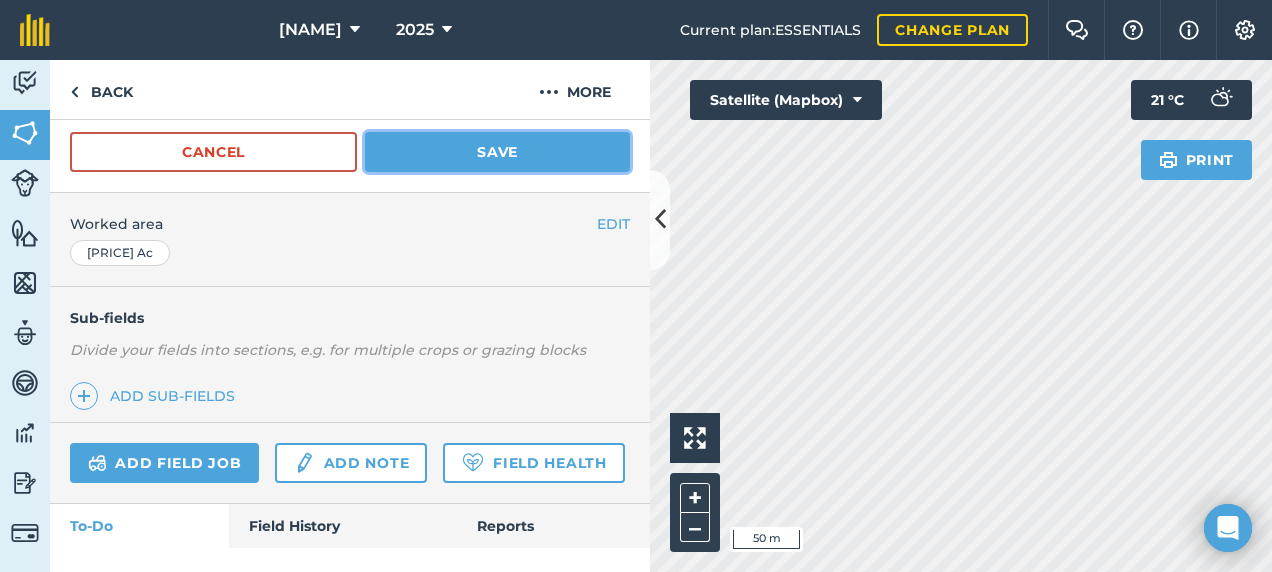 click on "Save" at bounding box center [497, 152] 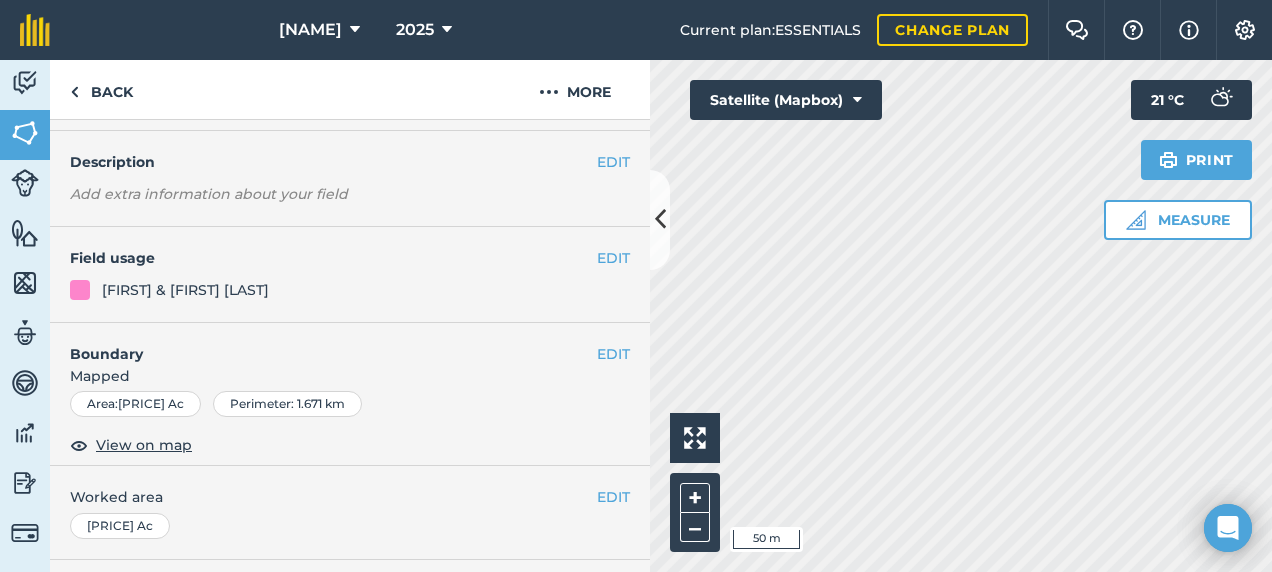 scroll, scrollTop: 0, scrollLeft: 0, axis: both 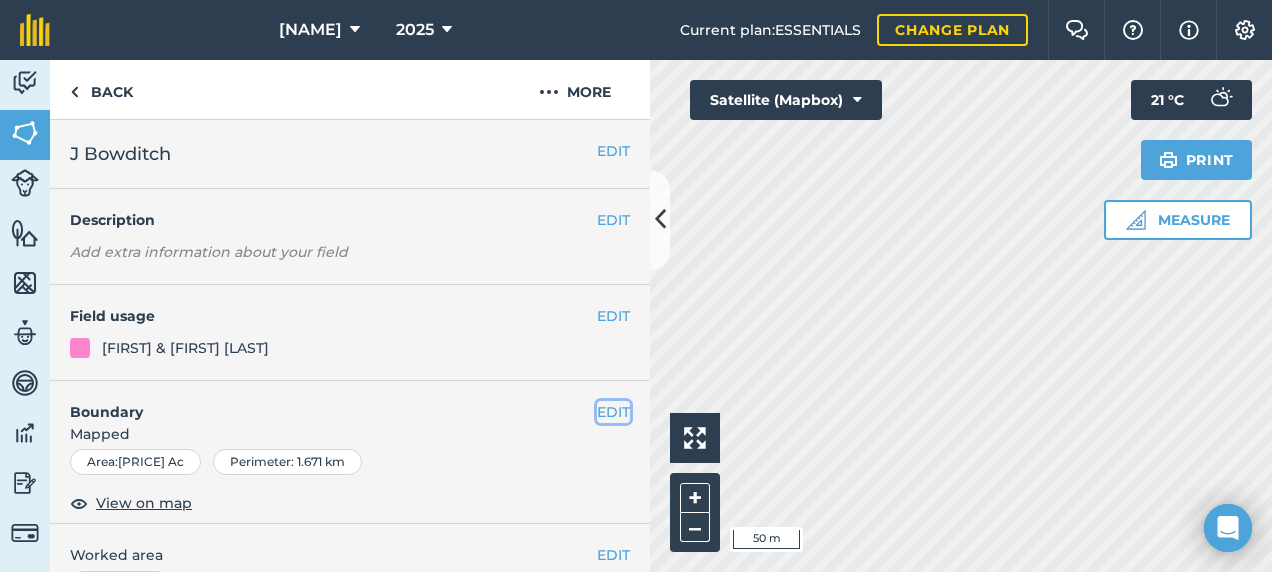click on "EDIT" at bounding box center [613, 412] 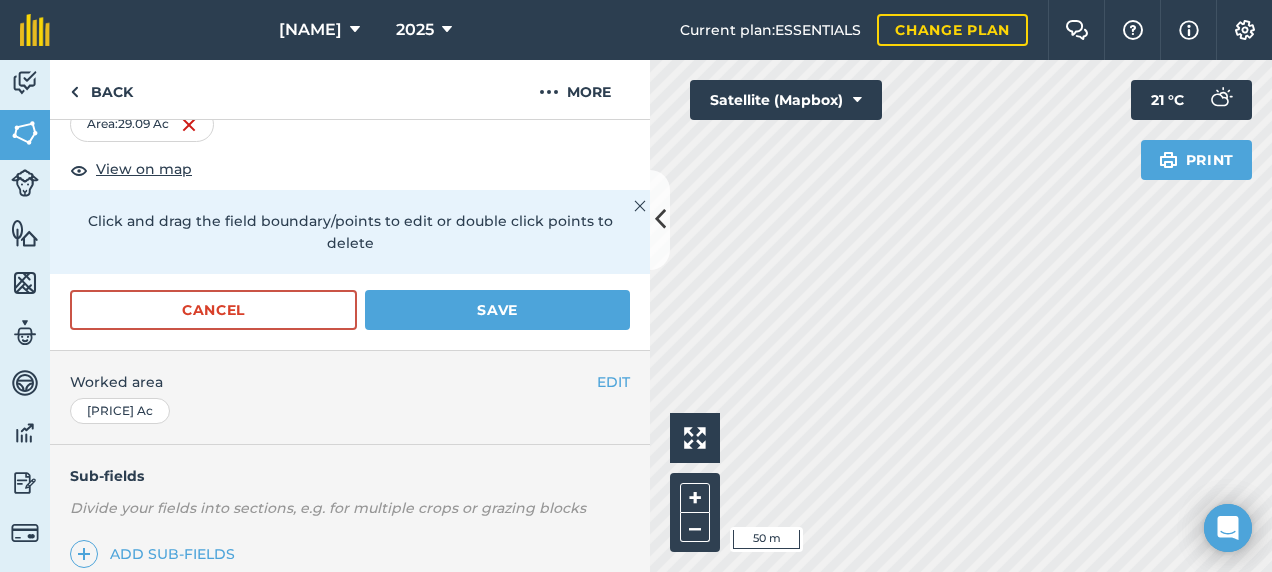 scroll, scrollTop: 400, scrollLeft: 0, axis: vertical 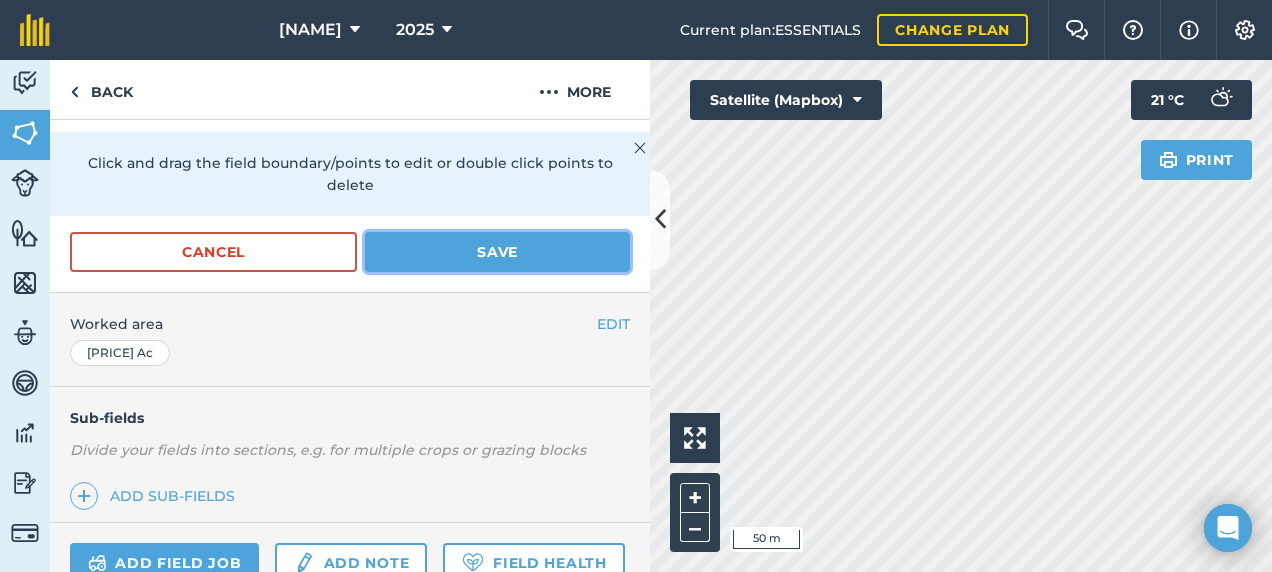 click on "Save" at bounding box center [497, 252] 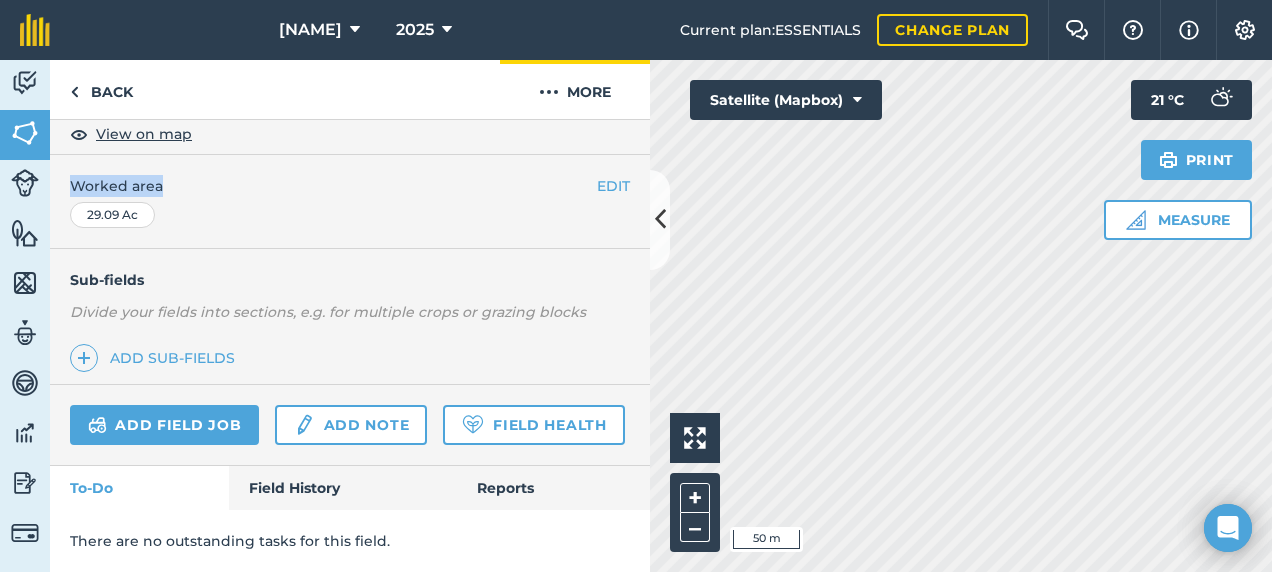 drag, startPoint x: 588, startPoint y: 123, endPoint x: 616, endPoint y: 70, distance: 59.94164 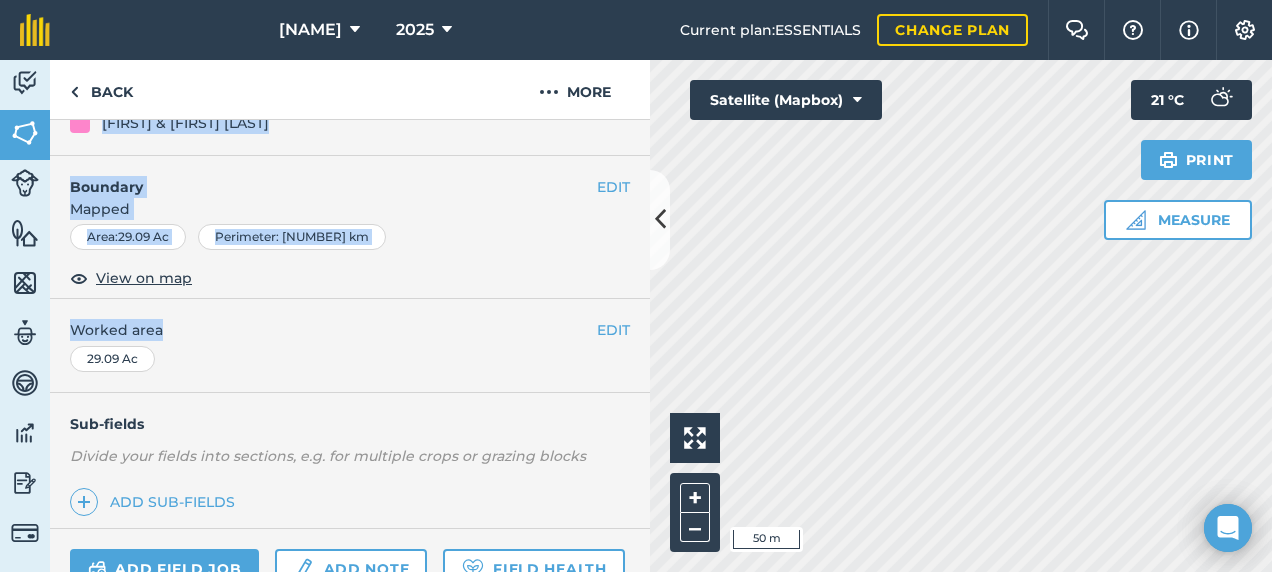 scroll, scrollTop: 100, scrollLeft: 0, axis: vertical 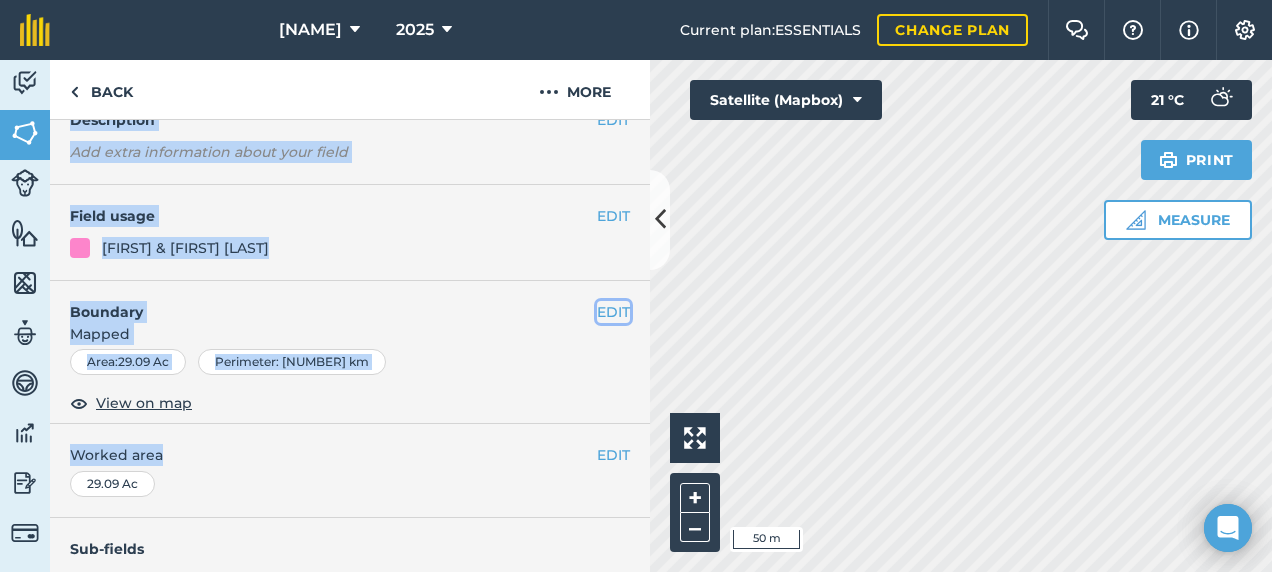 click on "EDIT" at bounding box center (613, 312) 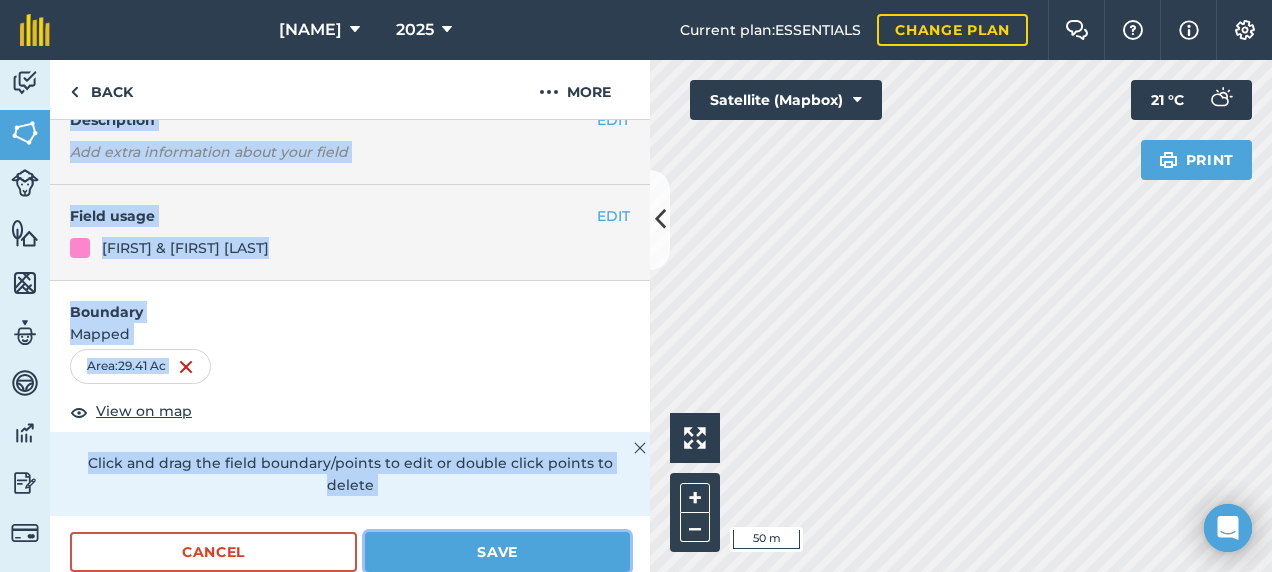 click on "Save" at bounding box center [497, 552] 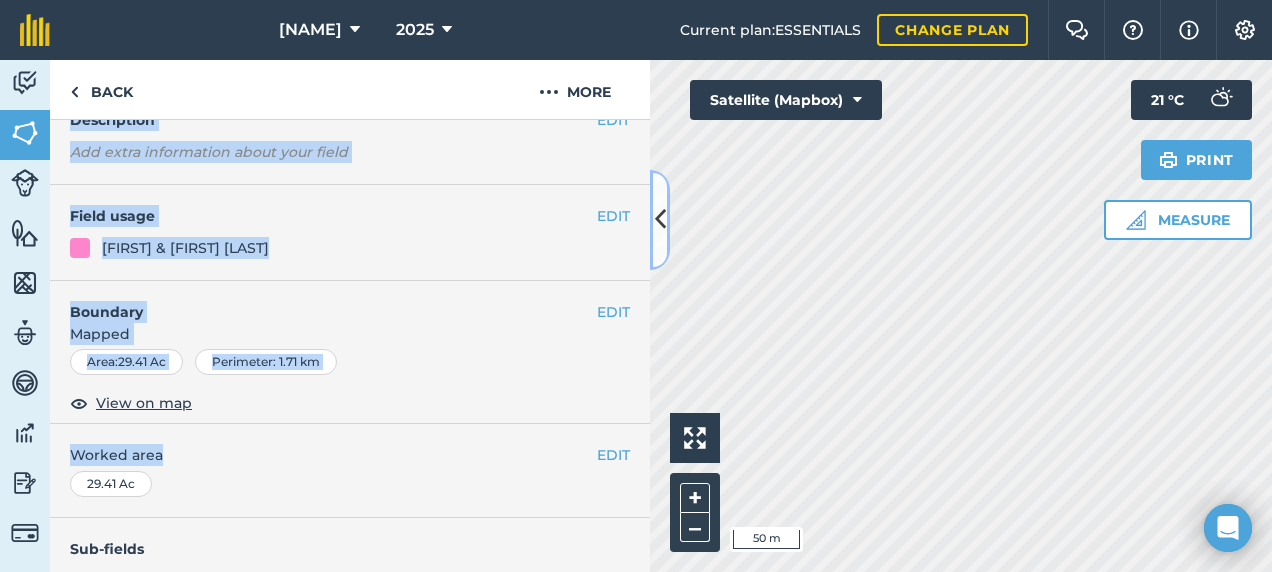click at bounding box center [660, 219] 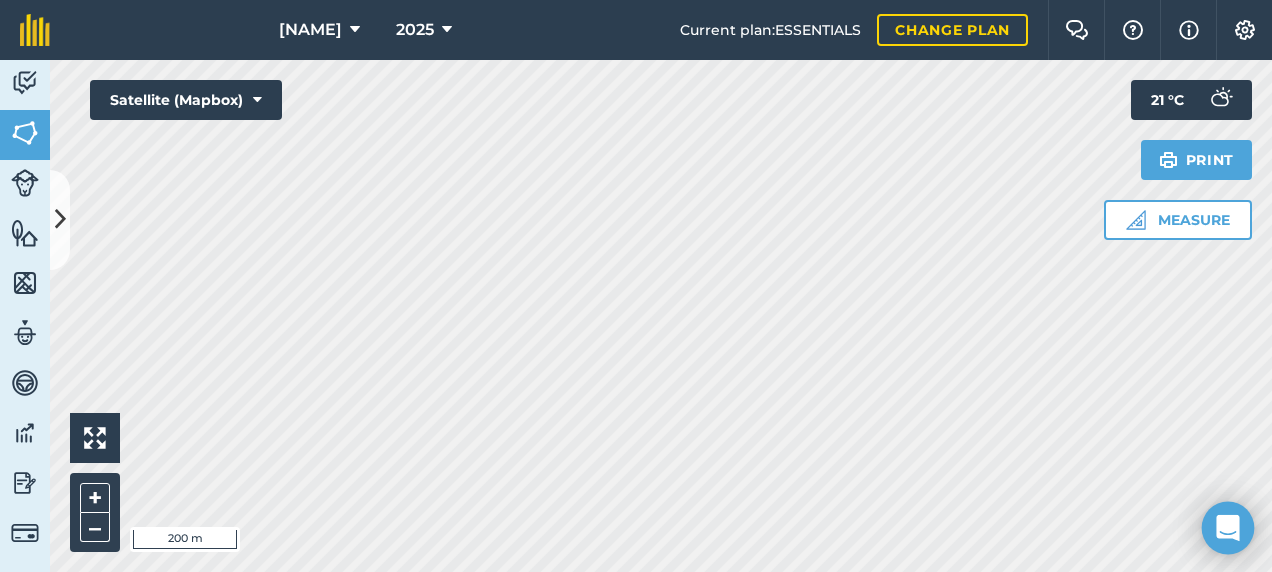 click 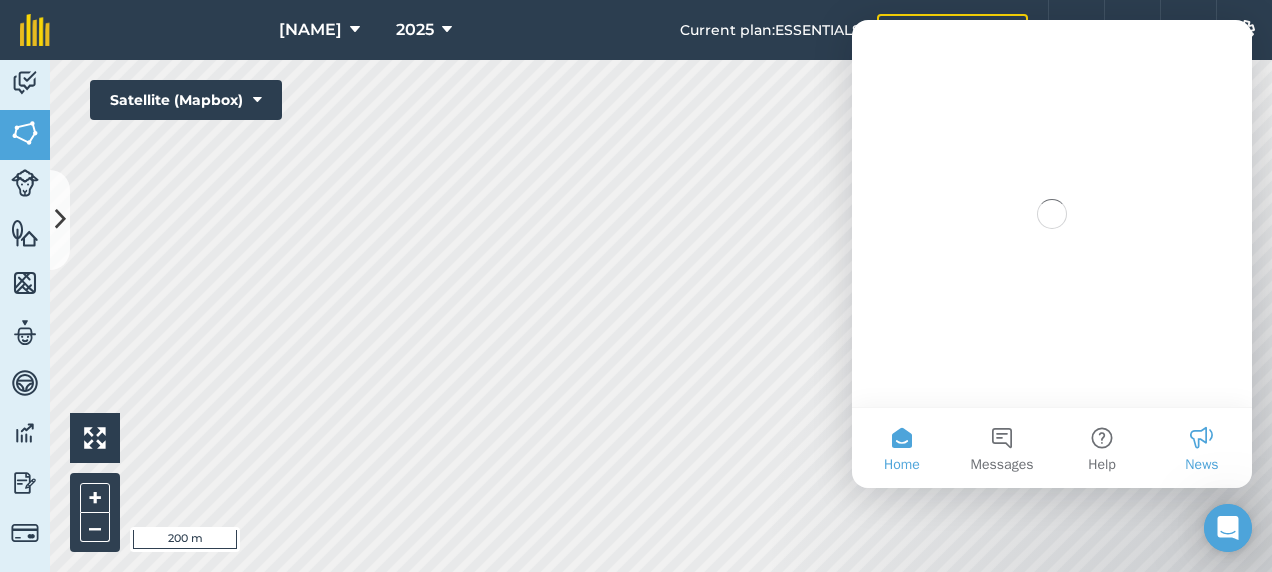 scroll, scrollTop: 0, scrollLeft: 0, axis: both 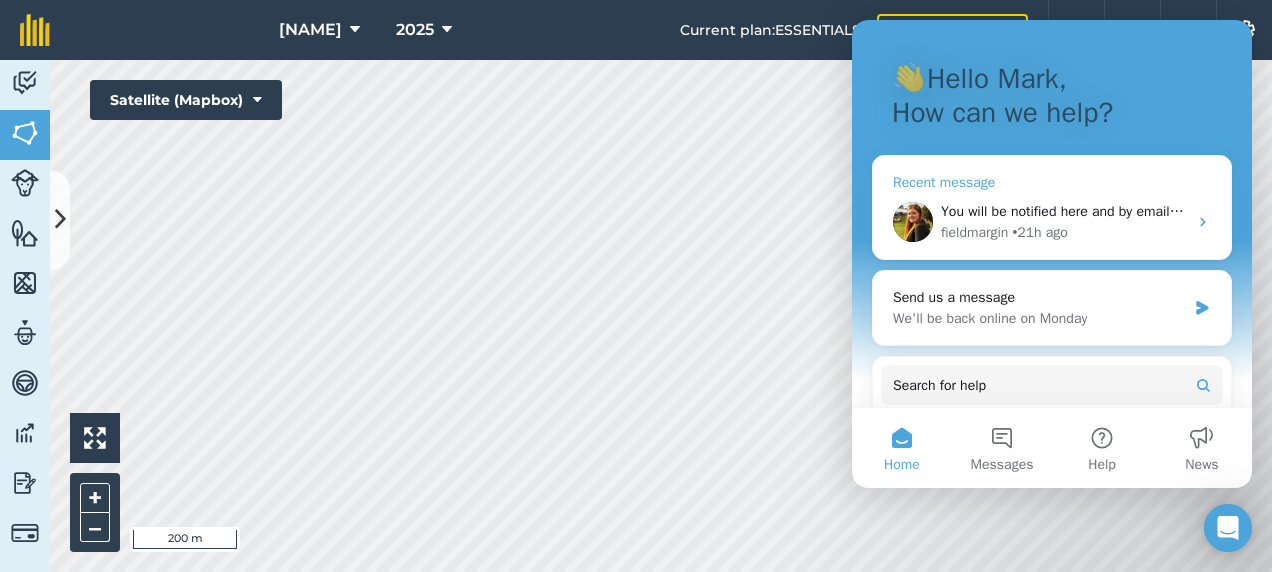 click 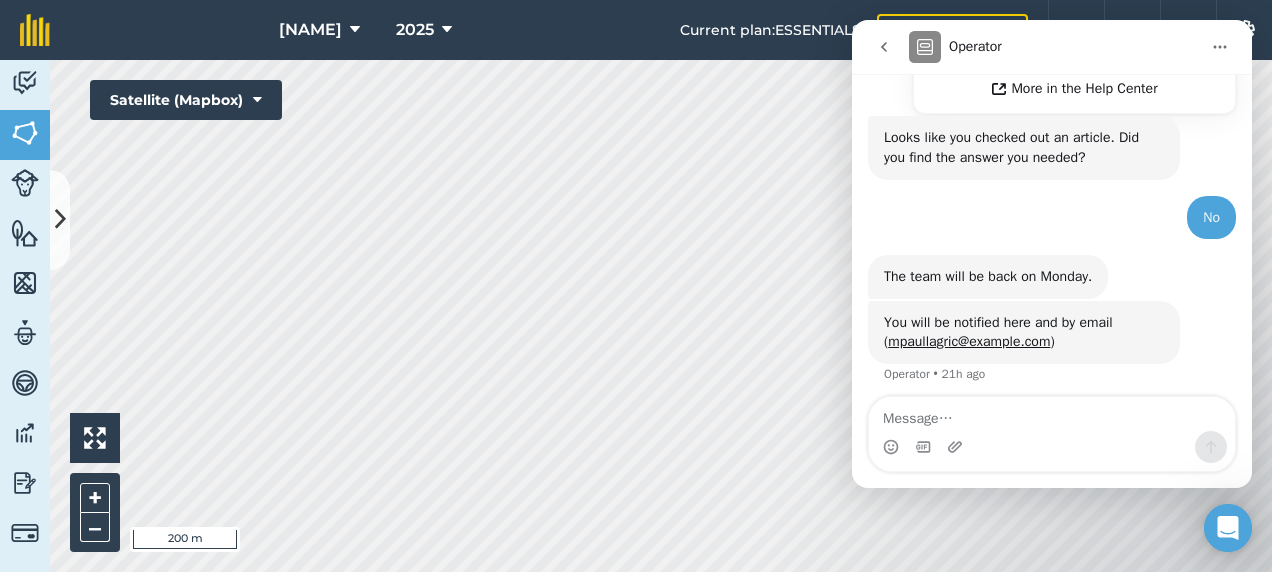 scroll, scrollTop: 623, scrollLeft: 0, axis: vertical 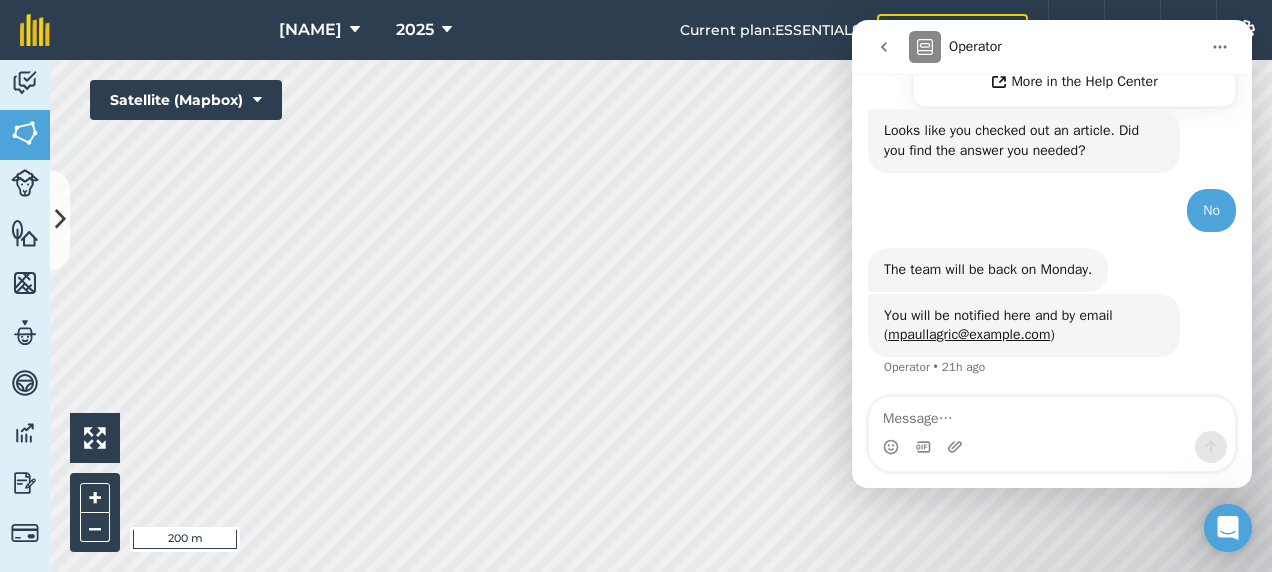 click at bounding box center [884, 47] 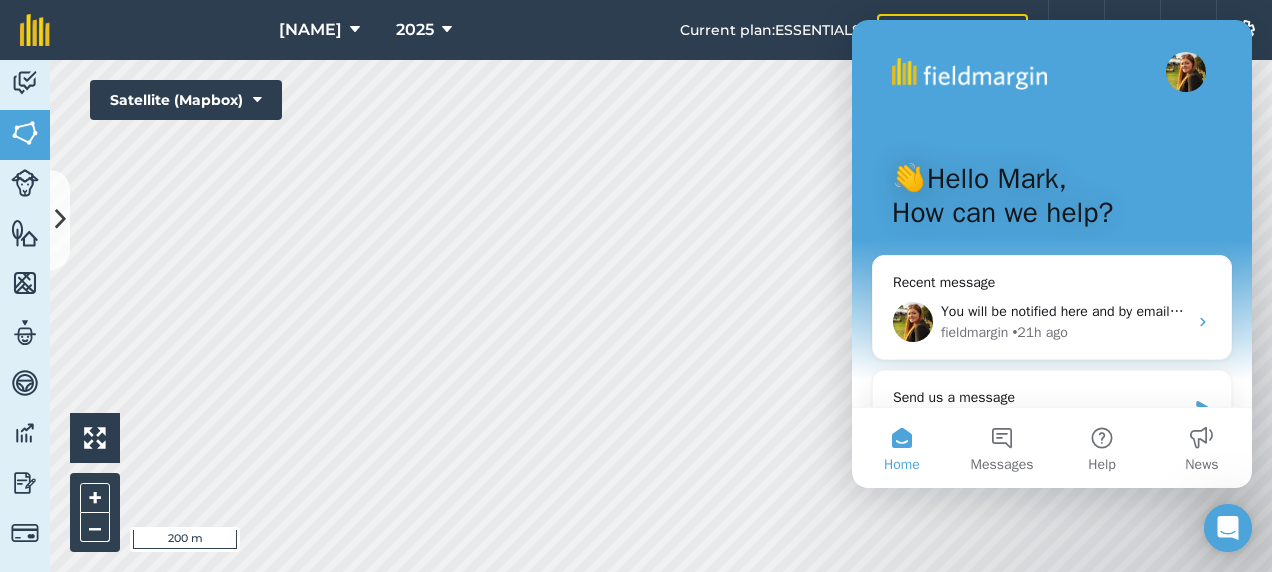 click on "👋Hello [NAME], How can we help? Recent message You will be notified here and by email ([EMAIL]) [COMPANY] • 21h ago Send us a message We'll be back online on Monday Search for help Printing your farm map How to map your farm A full list of fieldmargin features How to set up your sub-fields New feature New Introducing Pesticide Check Hey there," at bounding box center [1052, 482] 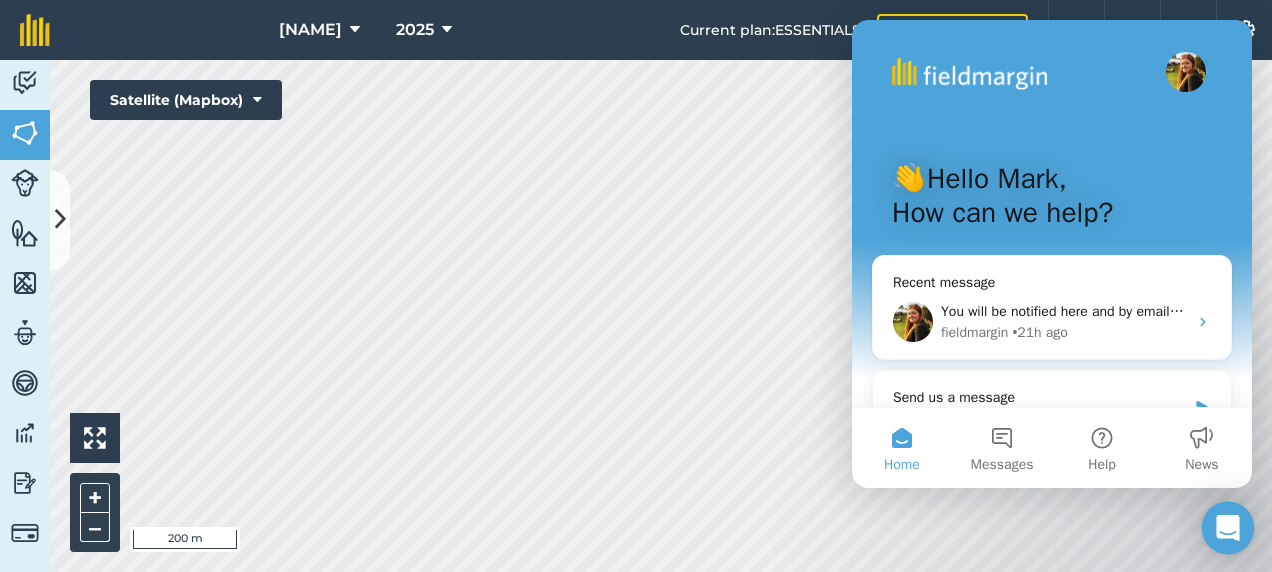click at bounding box center (1228, 528) 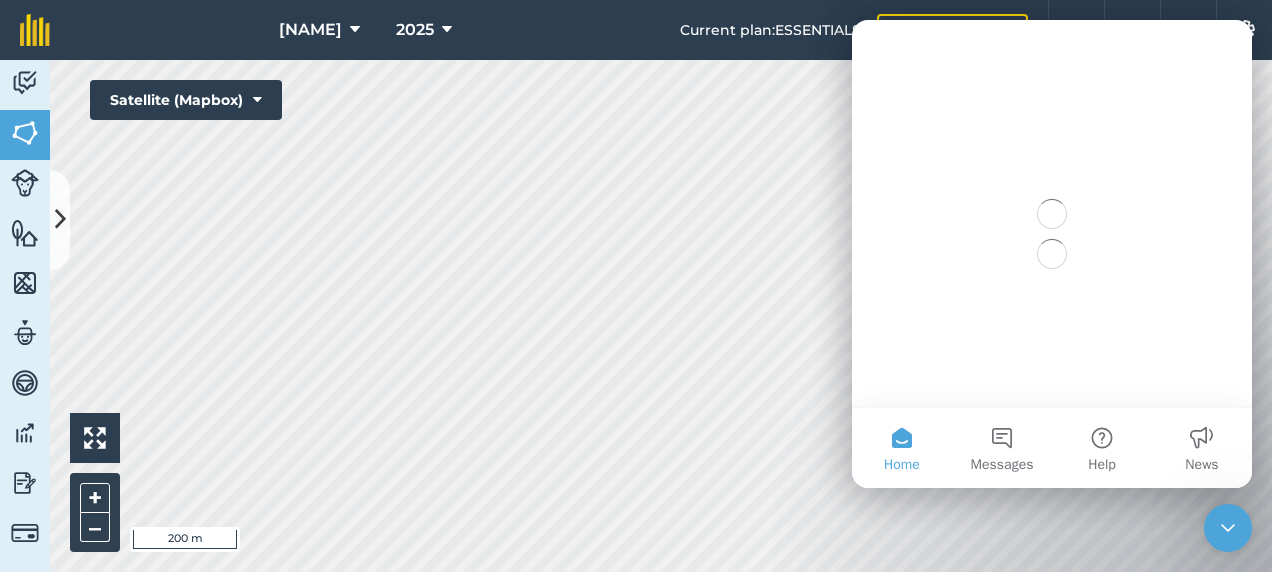 scroll, scrollTop: 0, scrollLeft: 0, axis: both 